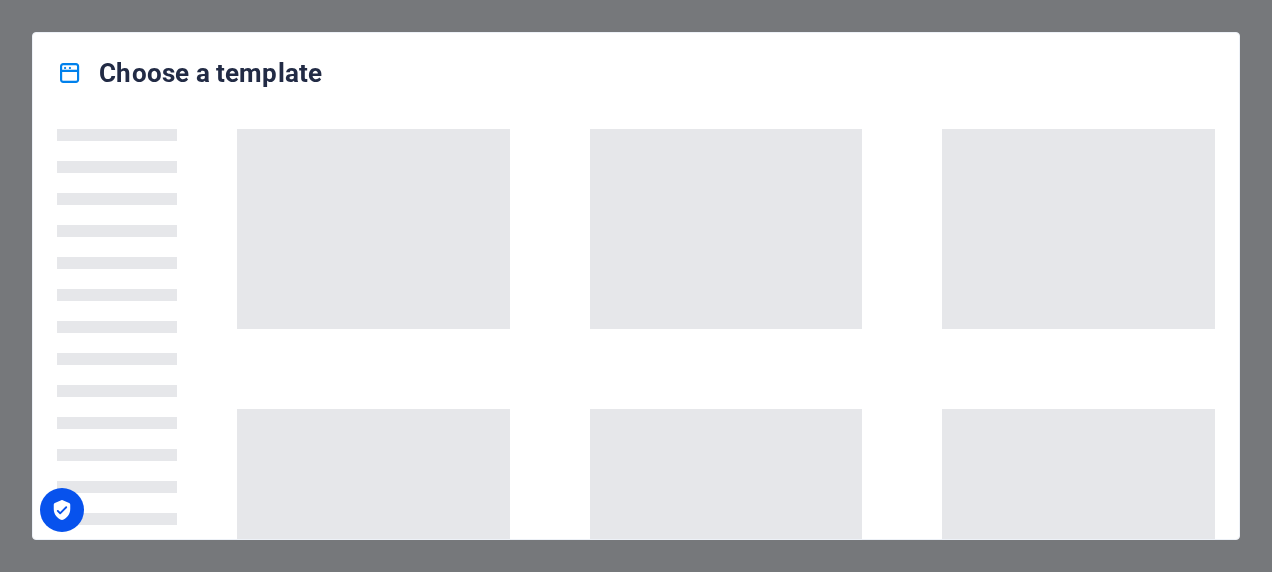 scroll, scrollTop: 0, scrollLeft: 0, axis: both 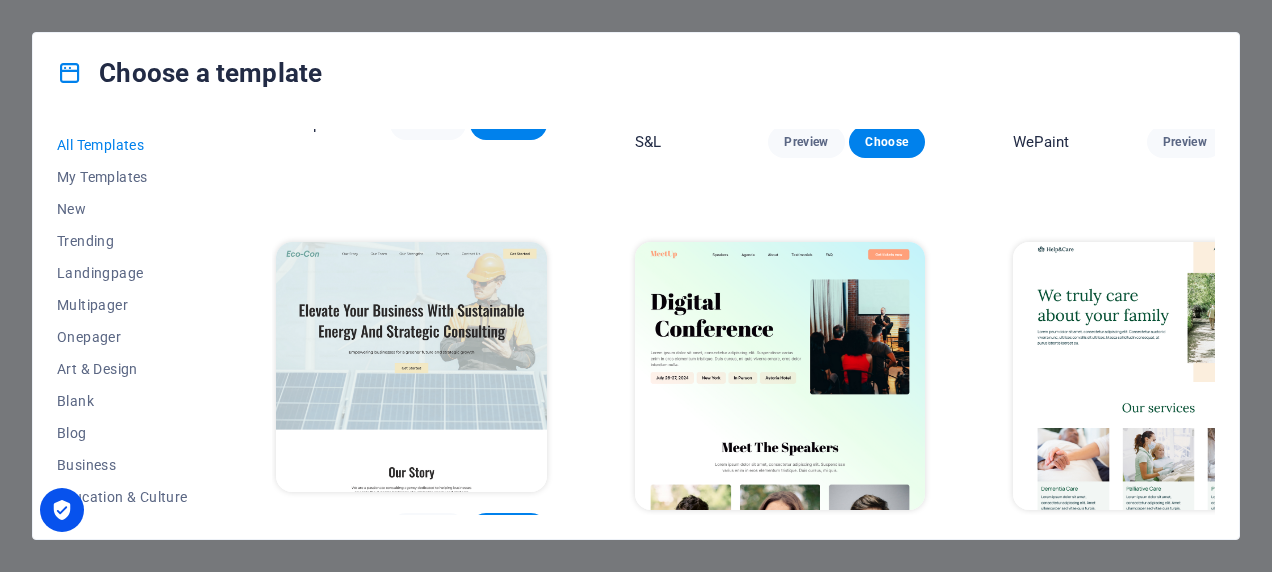 click on "Preview" at bounding box center [806, 547] 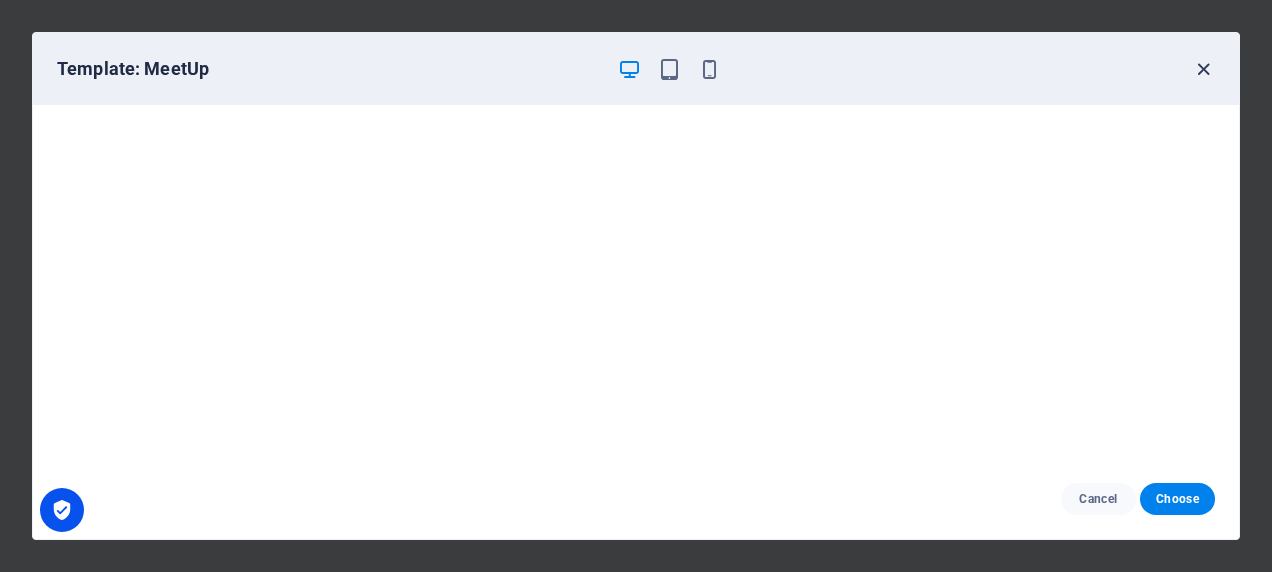 click at bounding box center [1203, 69] 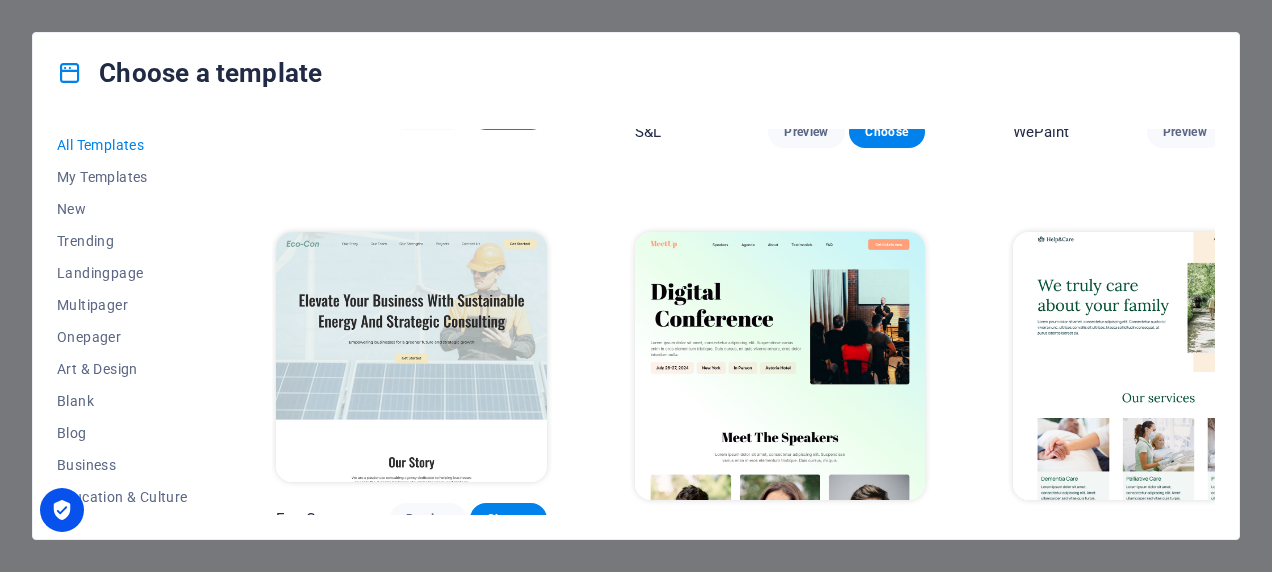 scroll, scrollTop: 700, scrollLeft: 0, axis: vertical 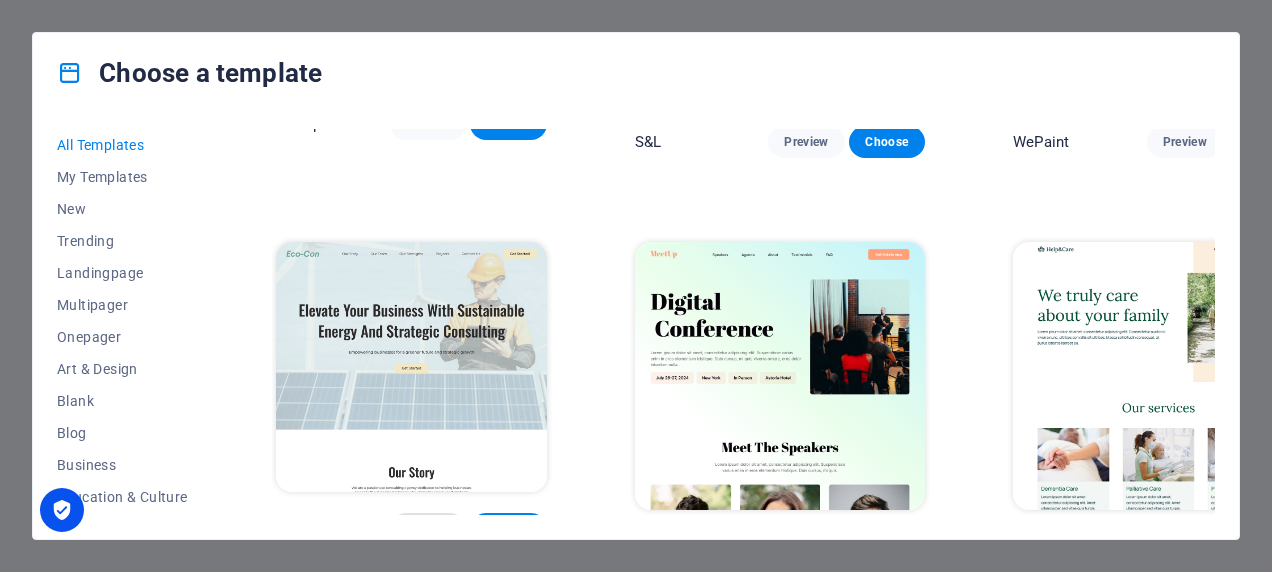 click on "Preview" at bounding box center (428, 529) 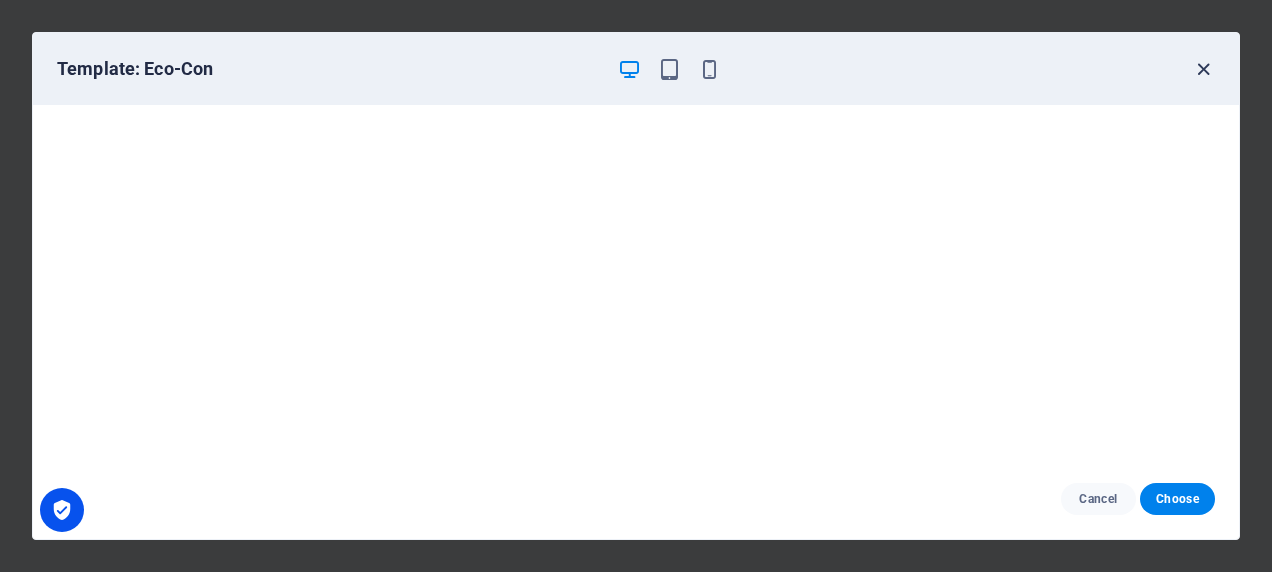 click at bounding box center [1203, 69] 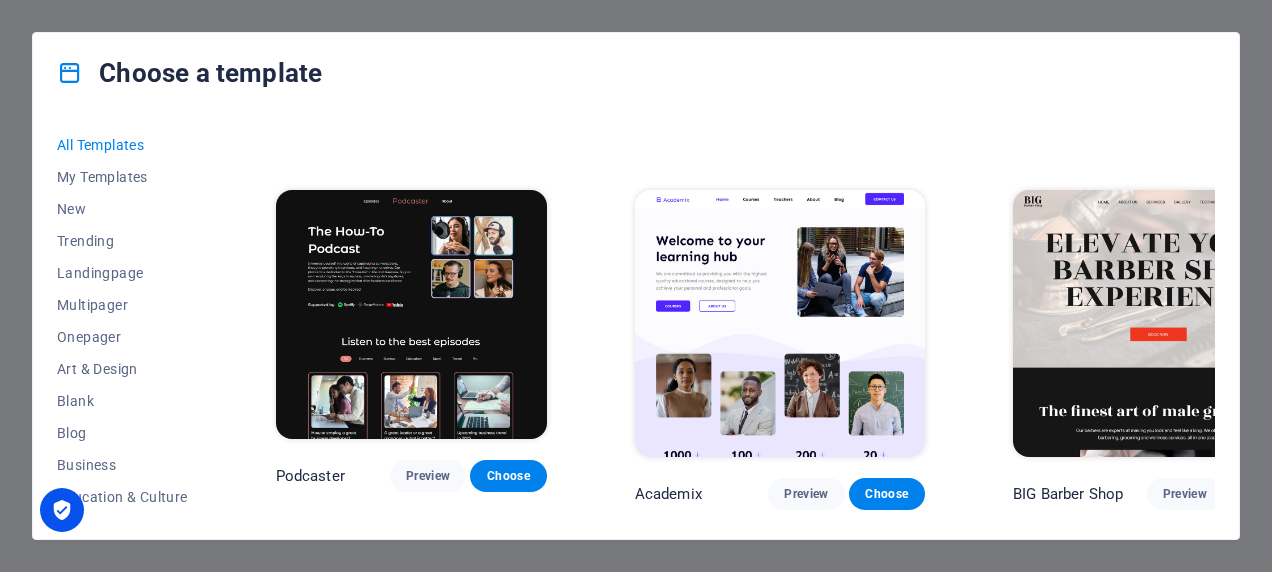 scroll, scrollTop: 1200, scrollLeft: 0, axis: vertical 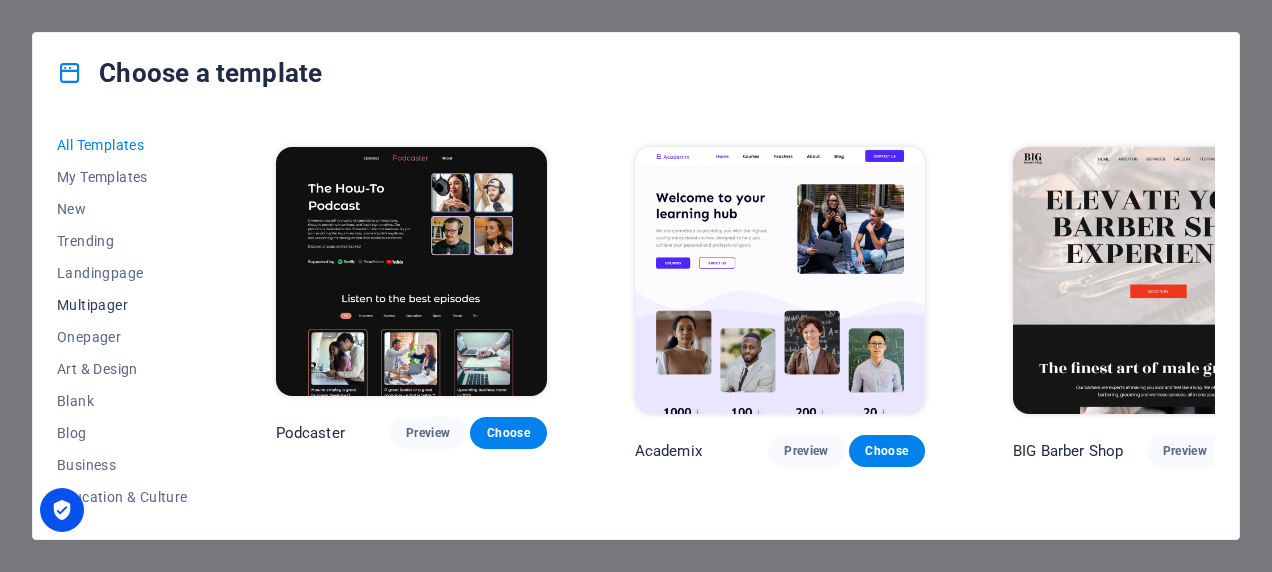 click on "Multipager" at bounding box center (122, 305) 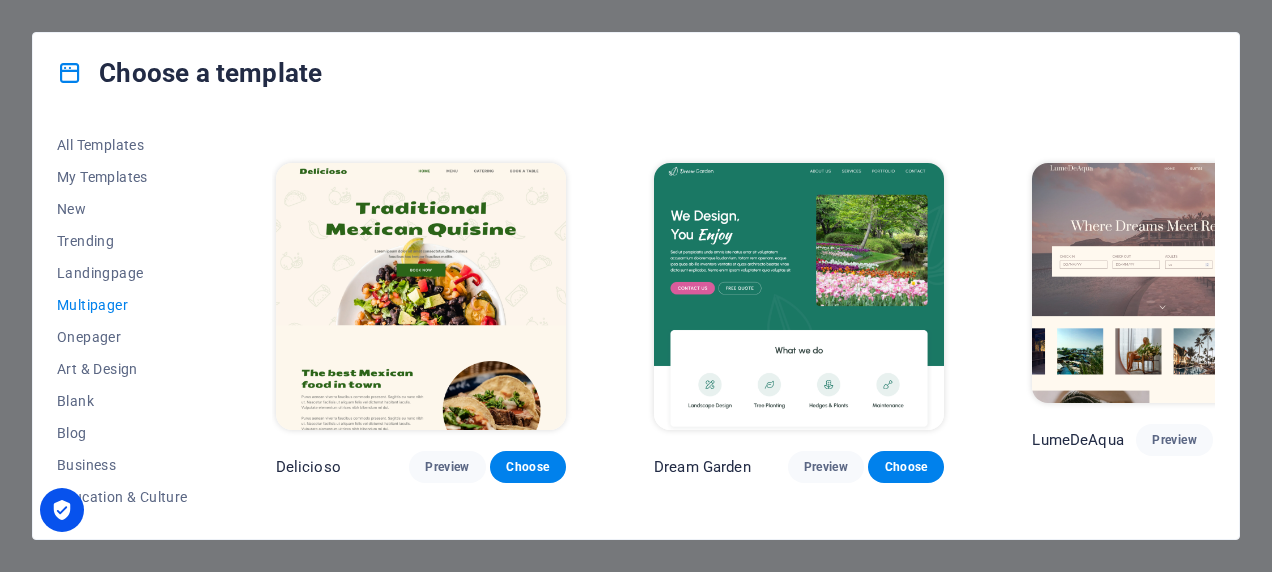 scroll, scrollTop: 1141, scrollLeft: 0, axis: vertical 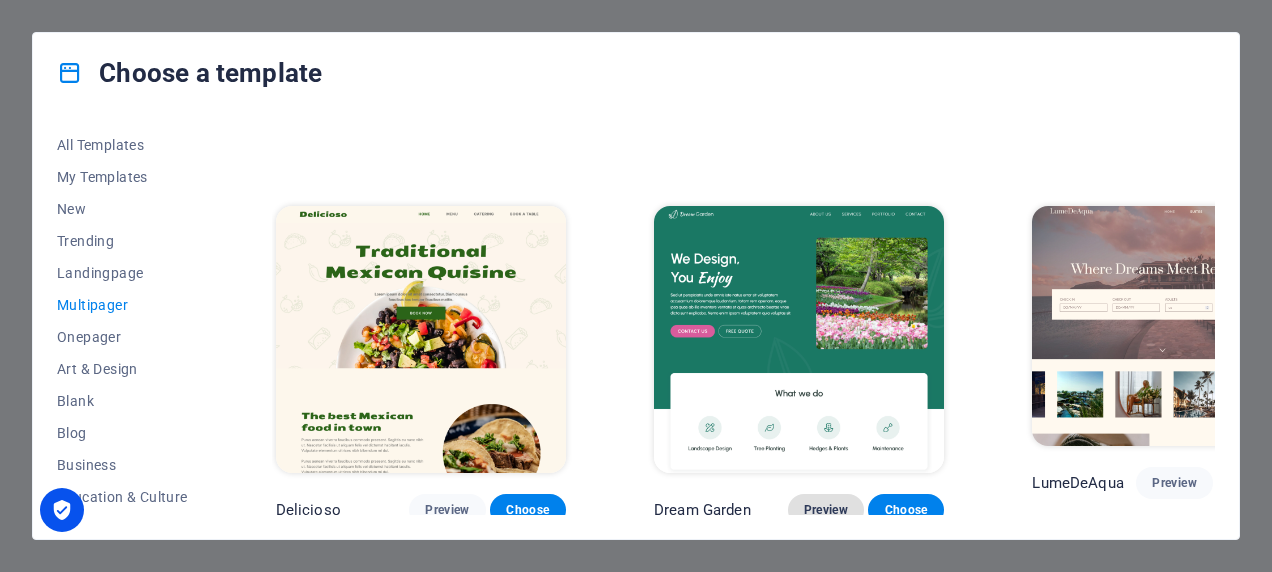 click on "Preview" at bounding box center [826, 510] 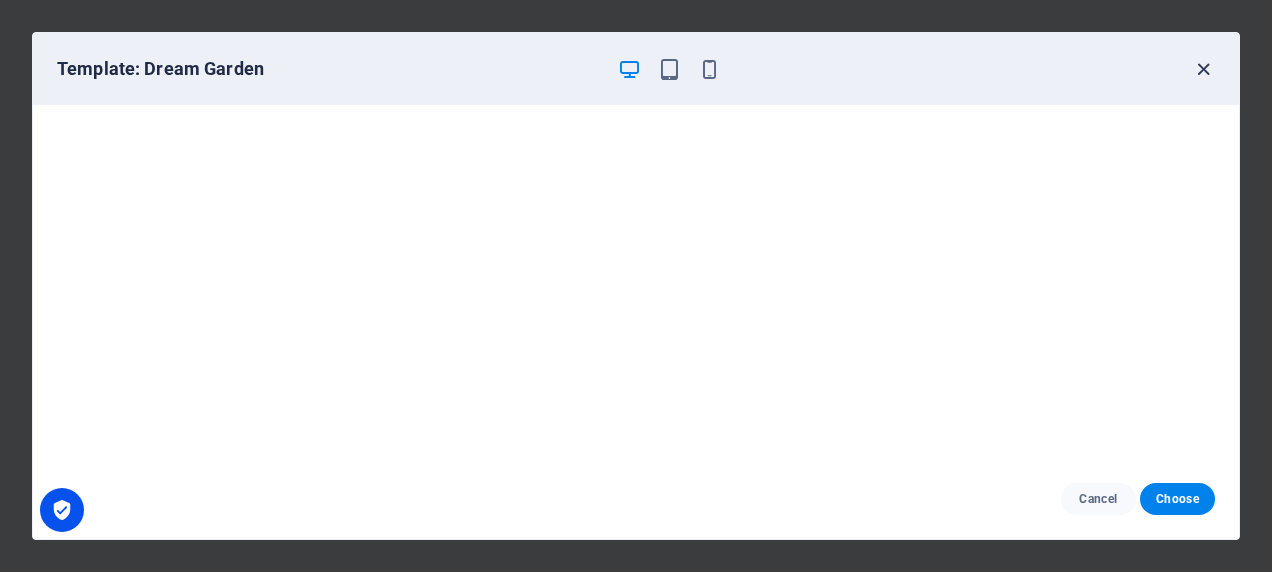 click at bounding box center [1203, 69] 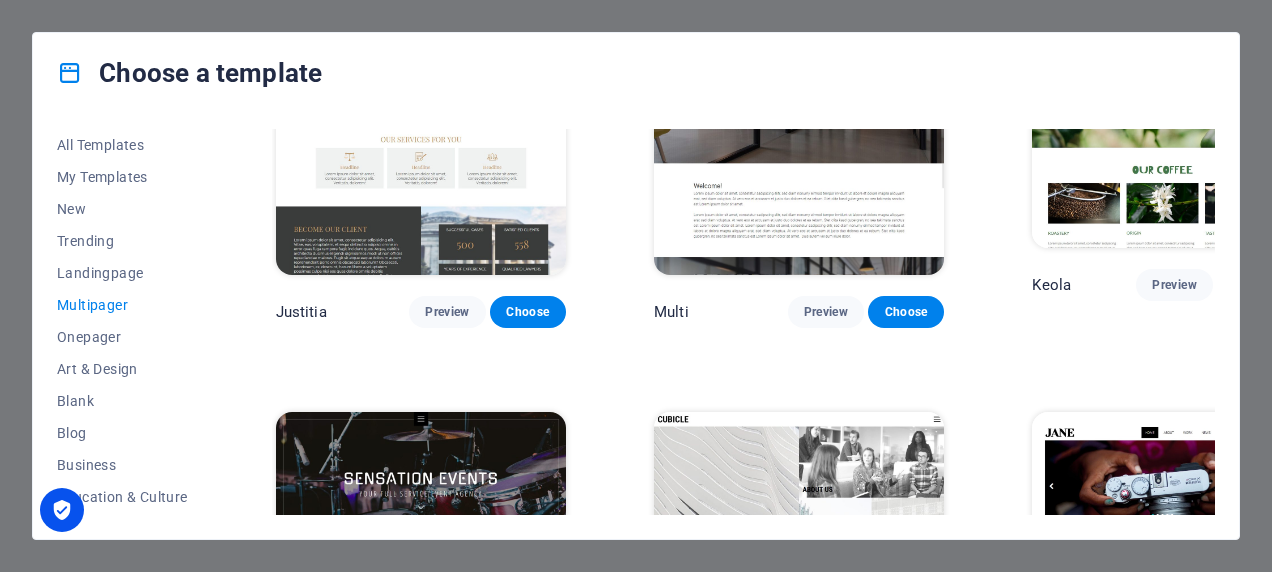 scroll, scrollTop: 7902, scrollLeft: 0, axis: vertical 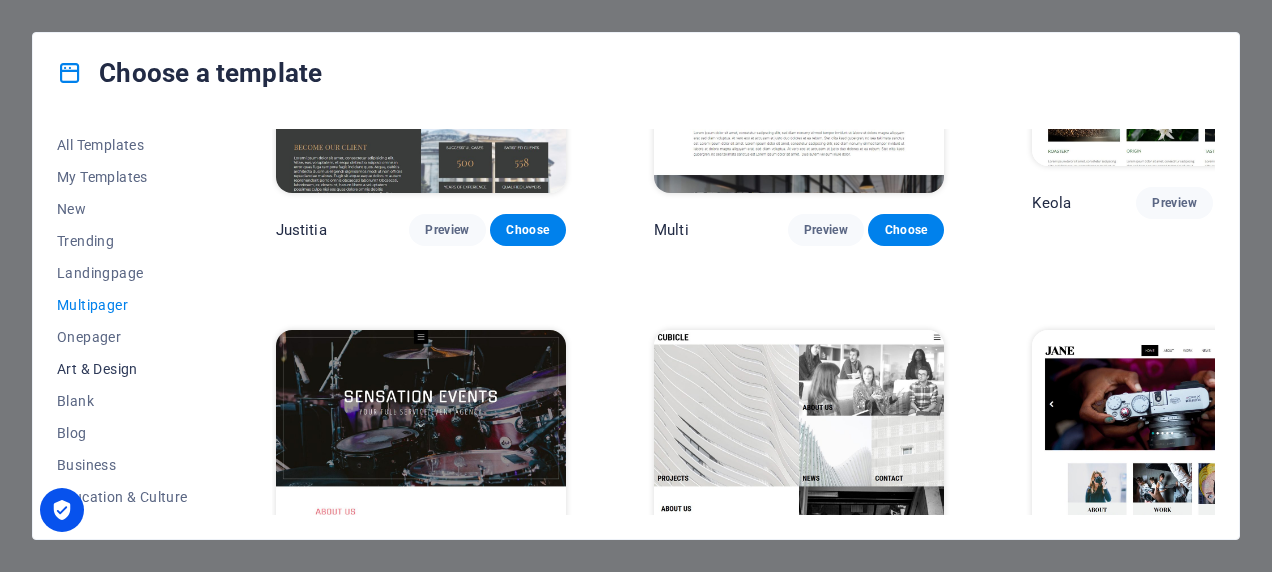 click on "Art & Design" at bounding box center (122, 369) 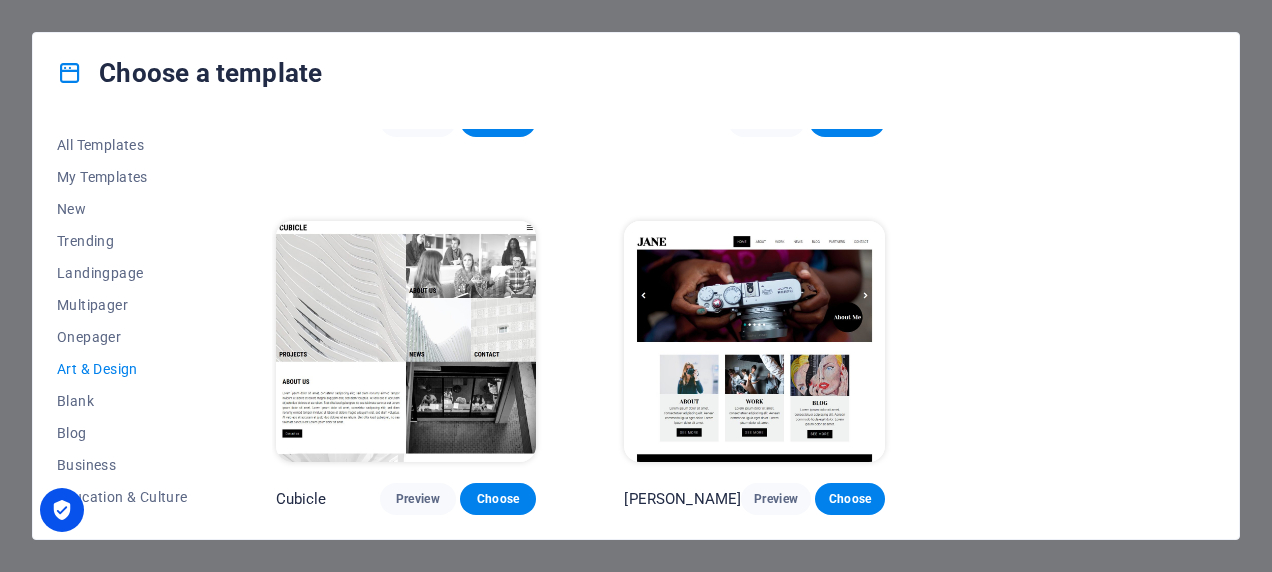 scroll, scrollTop: 1388, scrollLeft: 0, axis: vertical 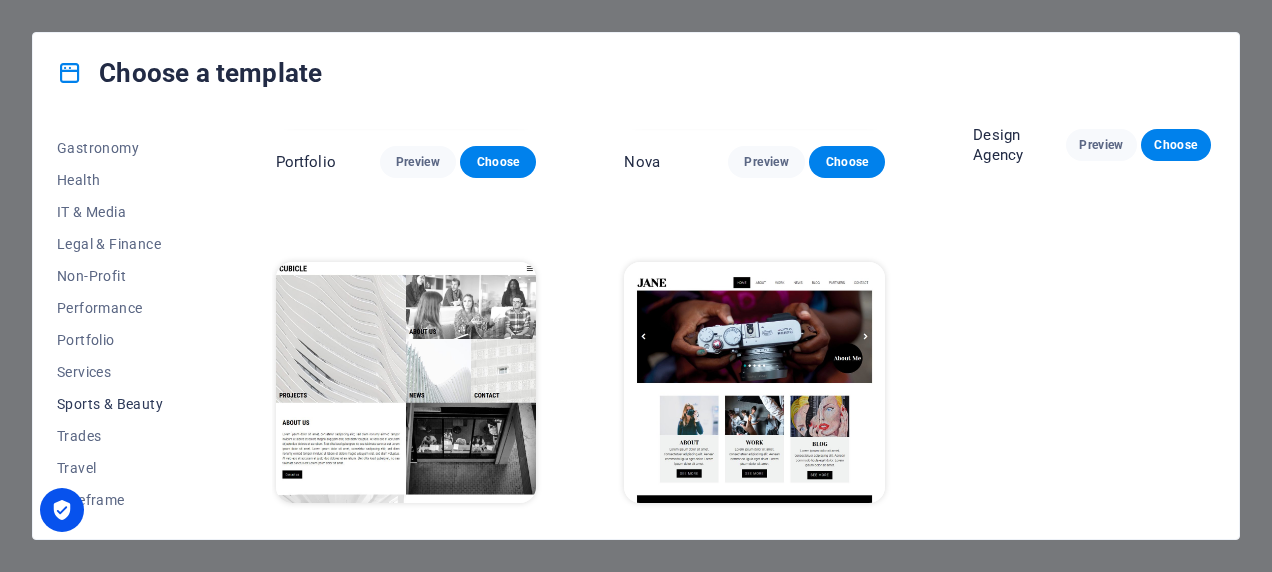 click on "Sports & Beauty" at bounding box center (122, 404) 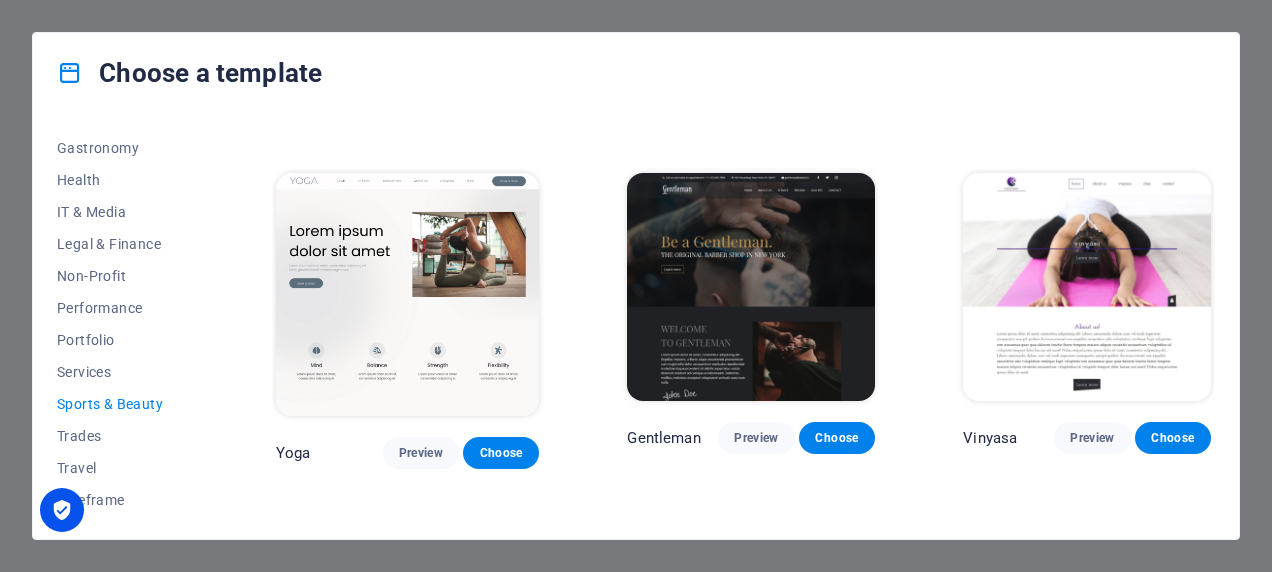 scroll, scrollTop: 646, scrollLeft: 0, axis: vertical 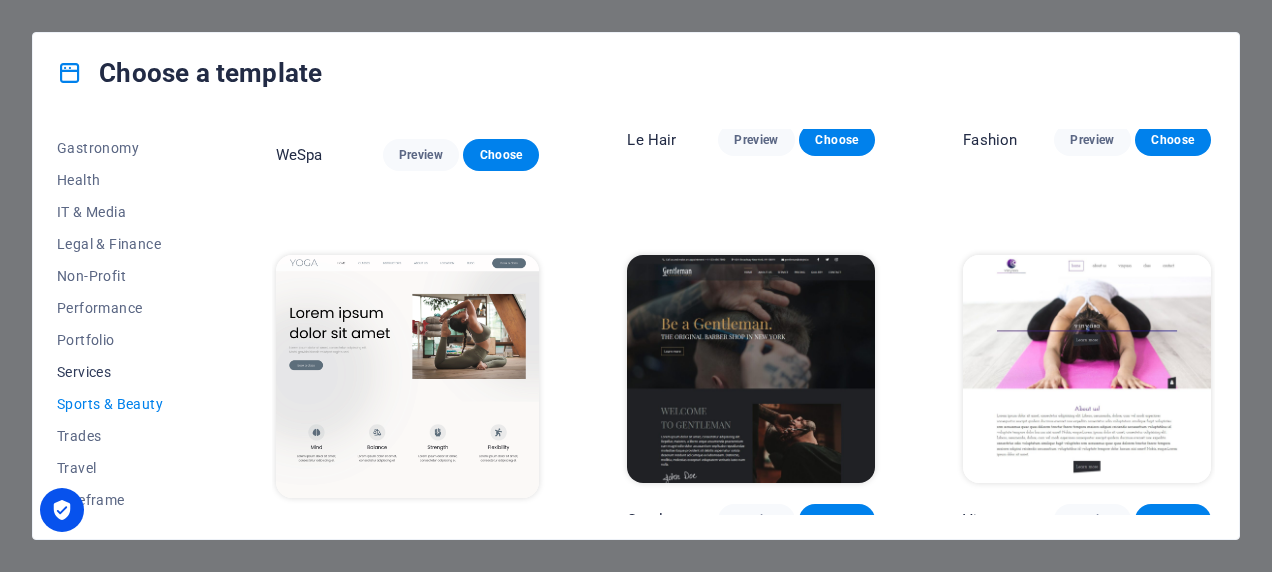 click on "Services" at bounding box center [122, 372] 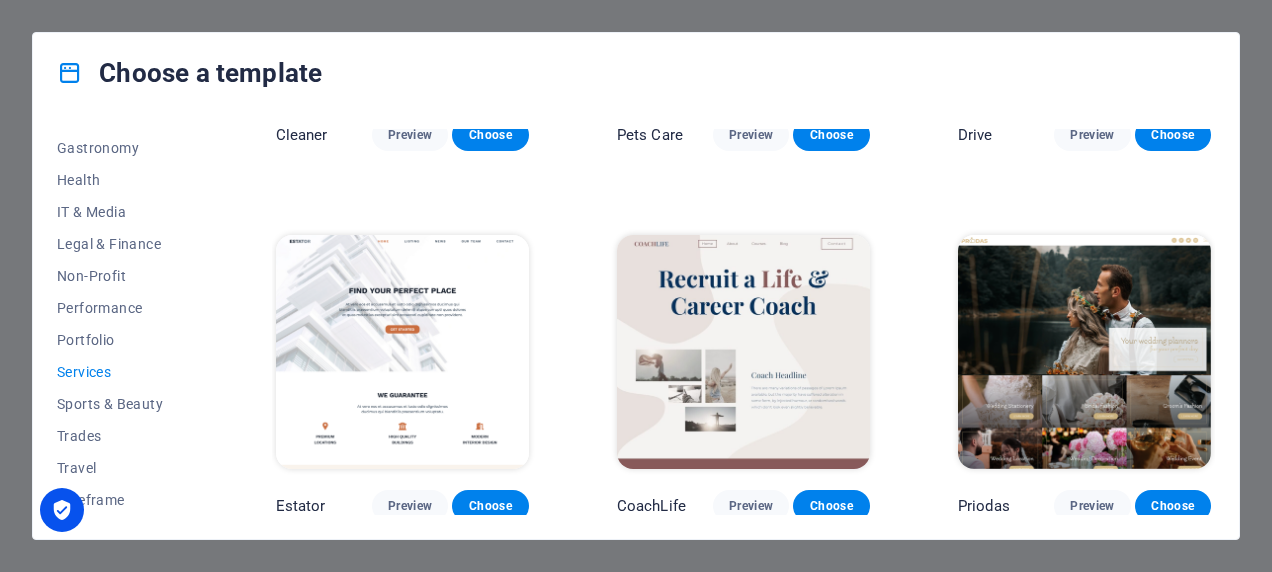 scroll, scrollTop: 346, scrollLeft: 0, axis: vertical 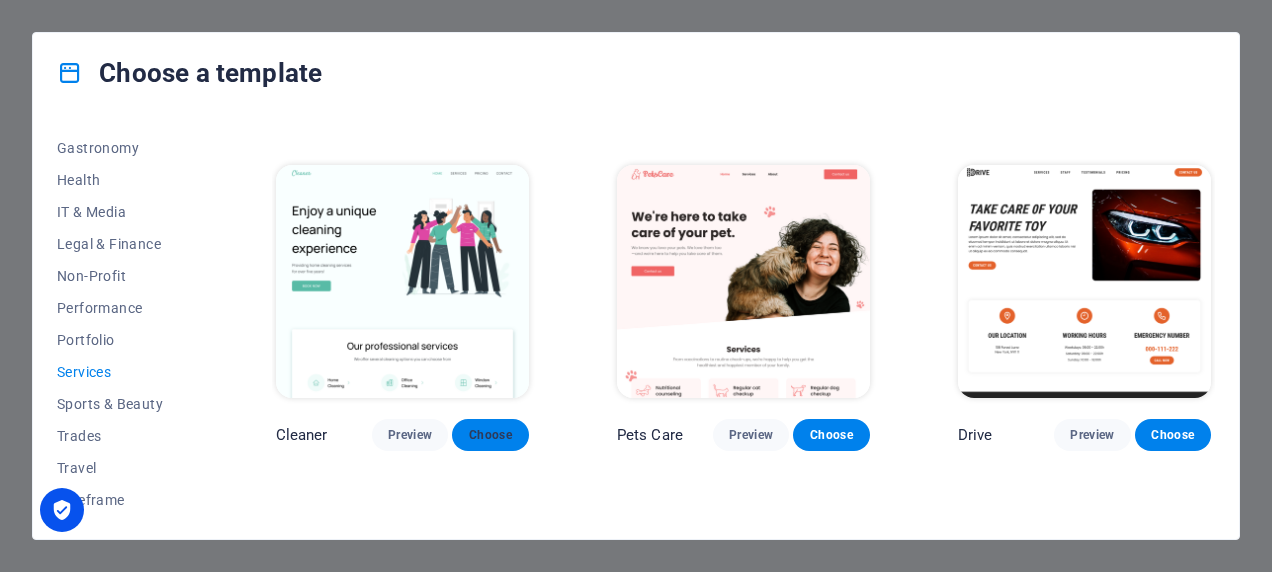 click on "Choose" at bounding box center (490, 435) 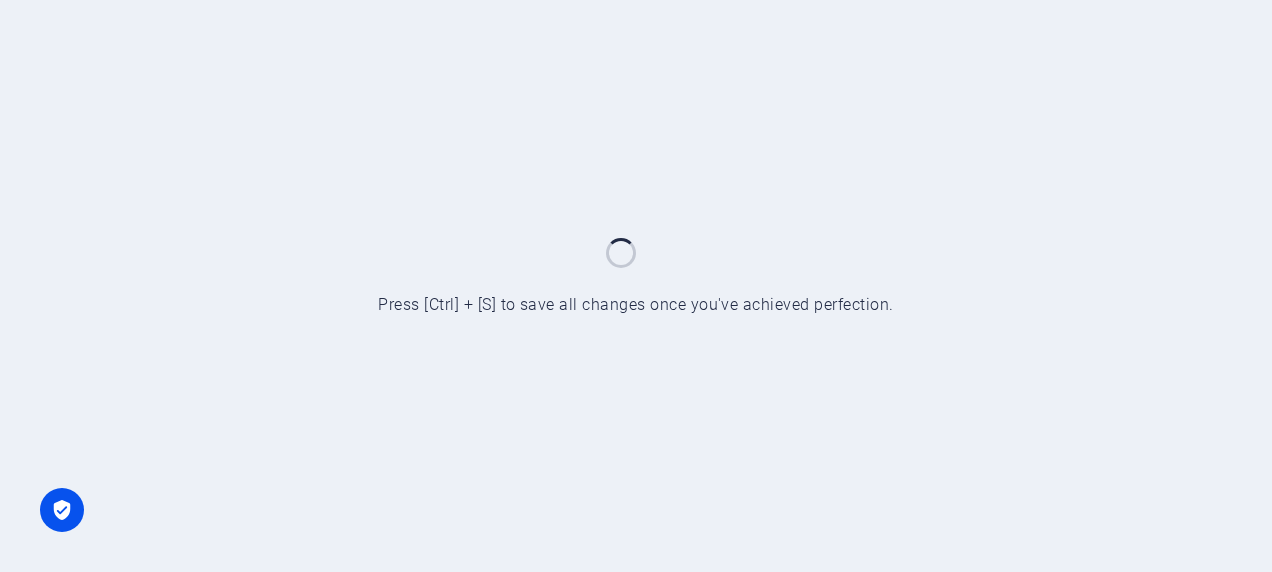 scroll, scrollTop: 0, scrollLeft: 0, axis: both 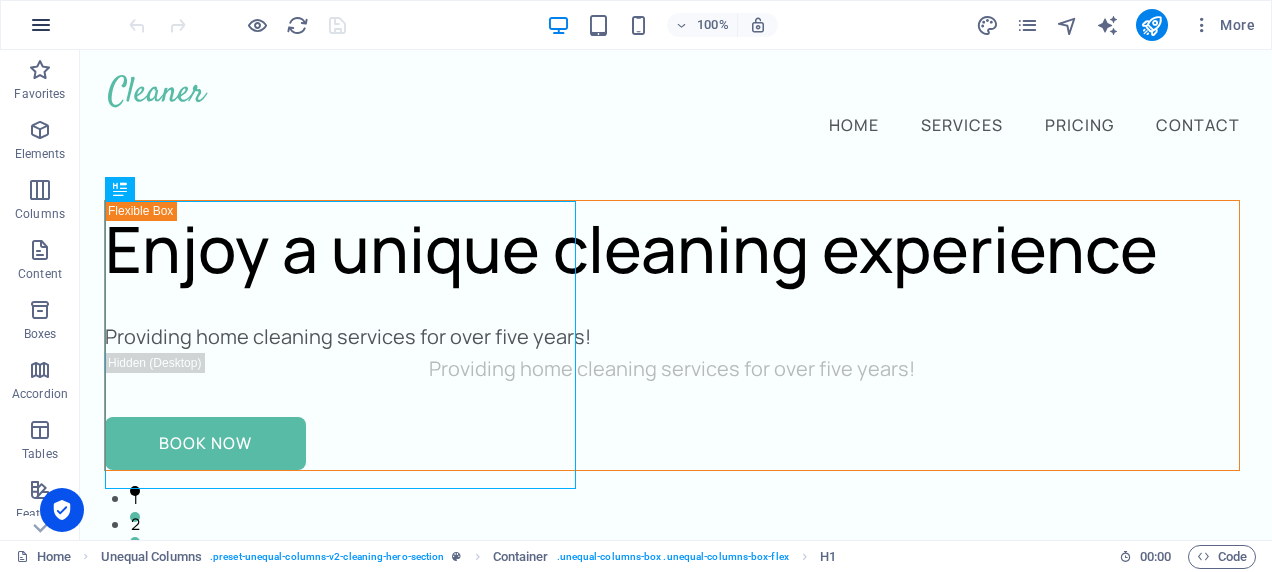 click at bounding box center (41, 25) 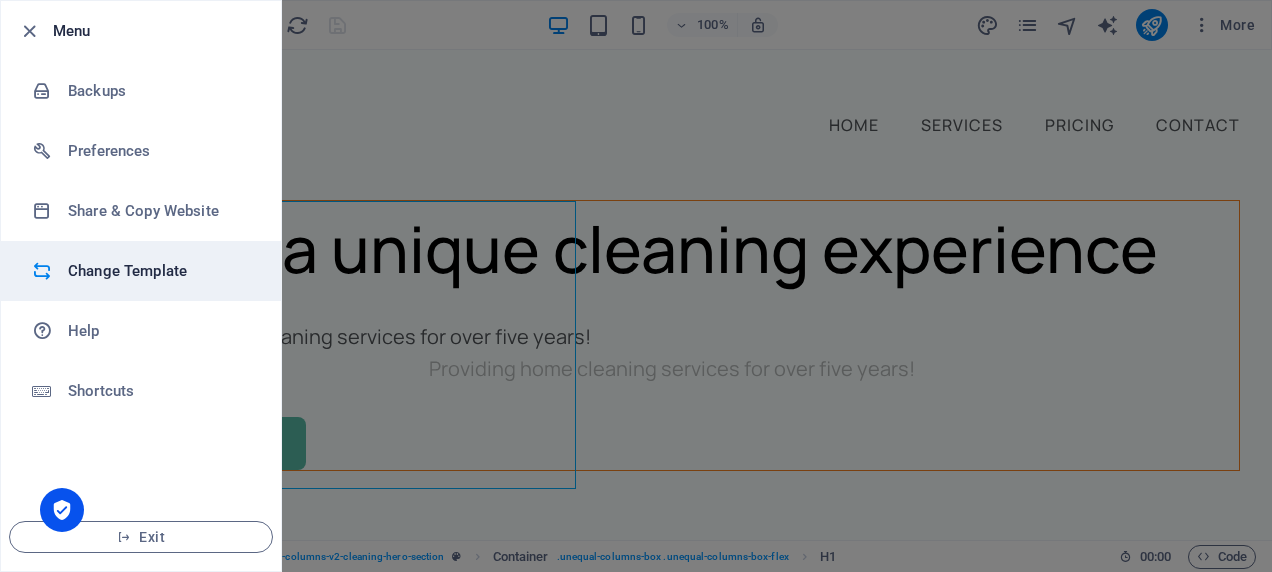 click on "Change Template" at bounding box center (160, 271) 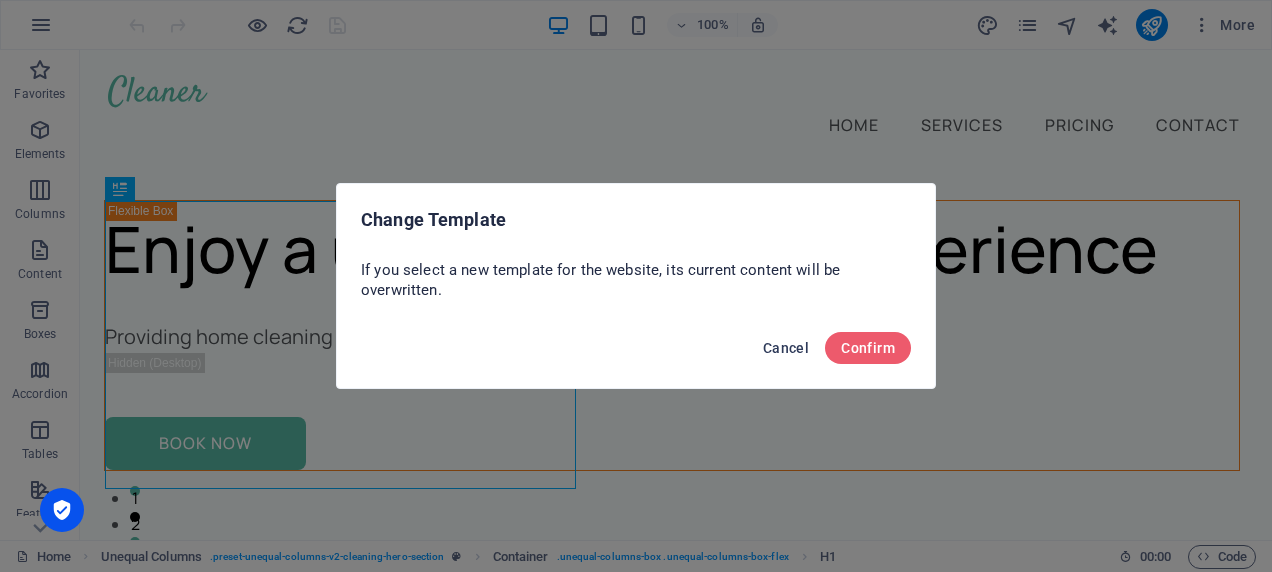 click on "Cancel" at bounding box center (786, 348) 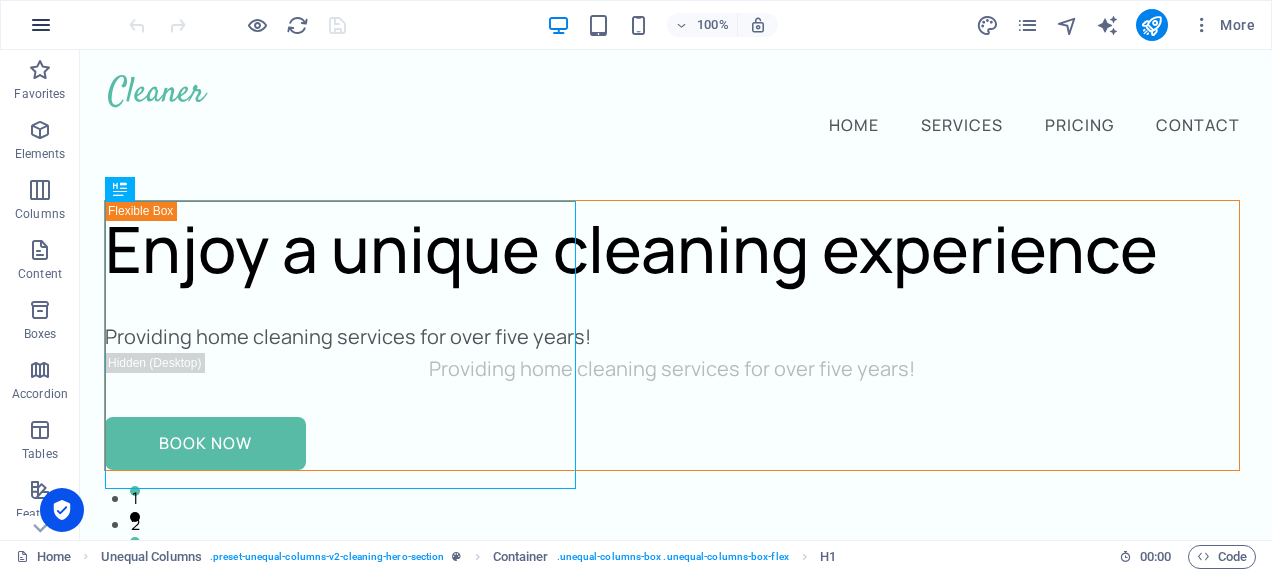click at bounding box center [41, 25] 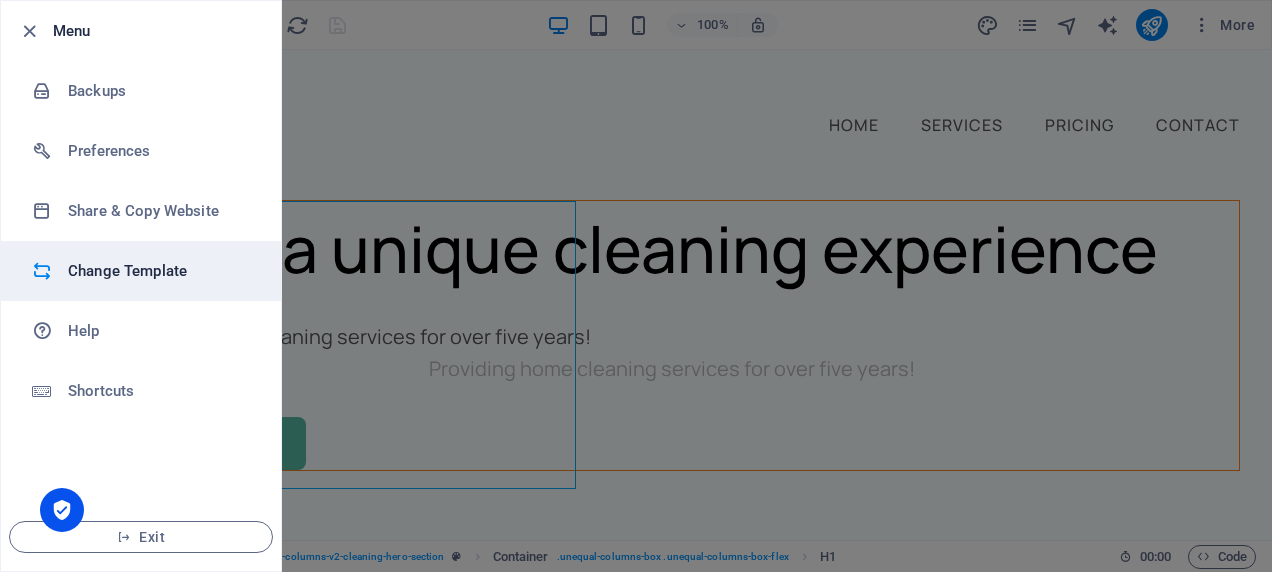 click on "Change Template" at bounding box center (160, 271) 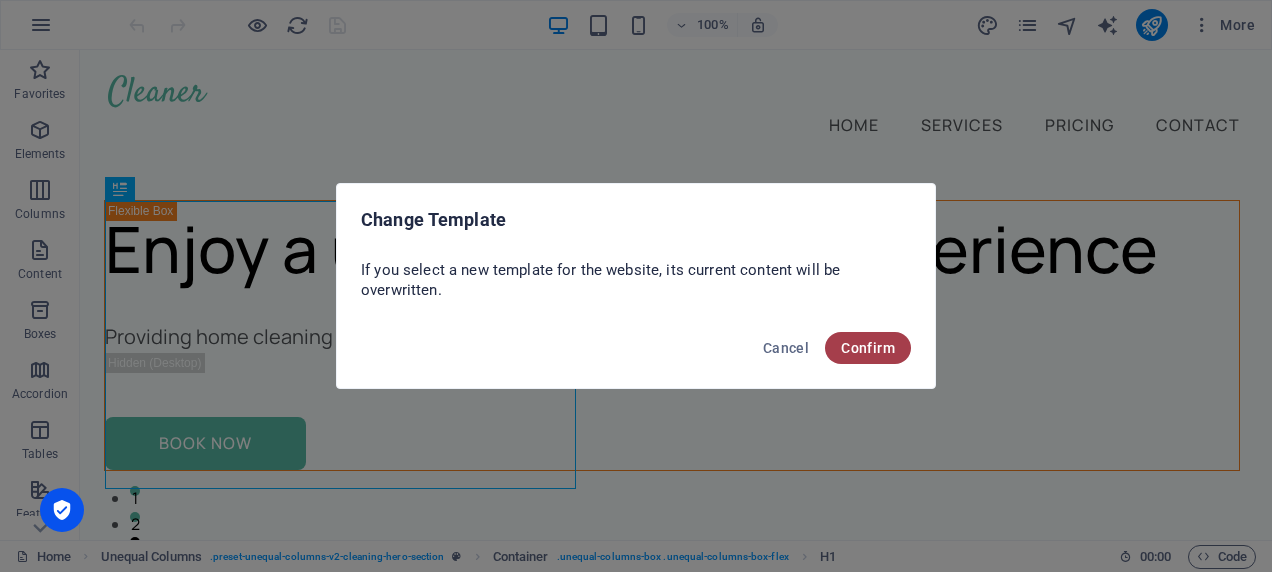 click on "Confirm" at bounding box center [868, 348] 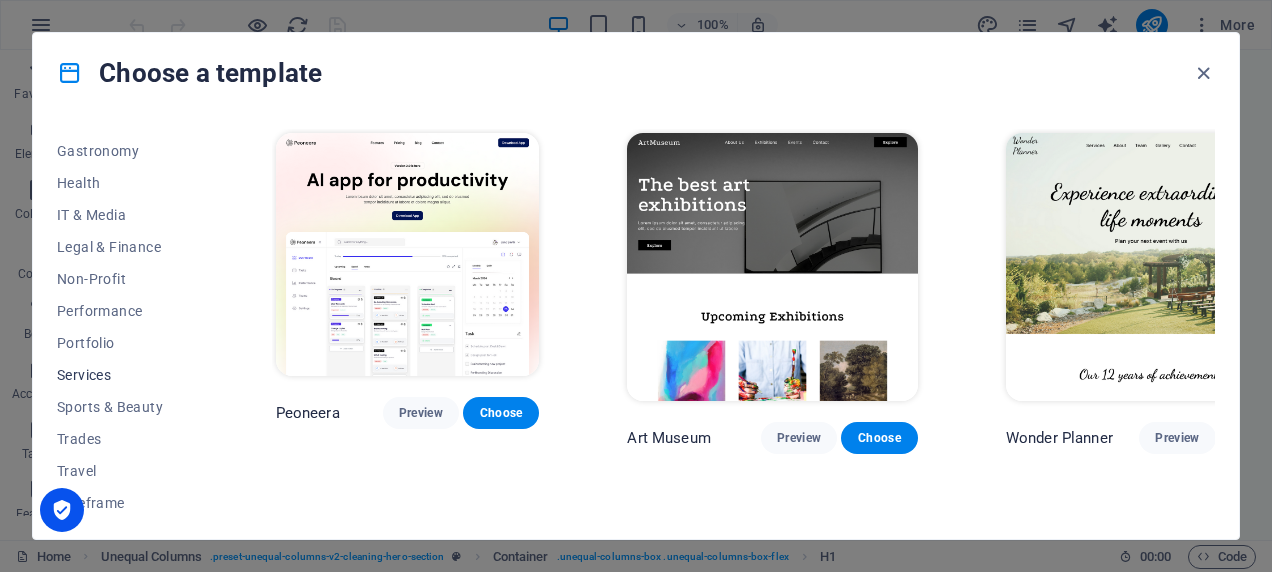 scroll, scrollTop: 413, scrollLeft: 0, axis: vertical 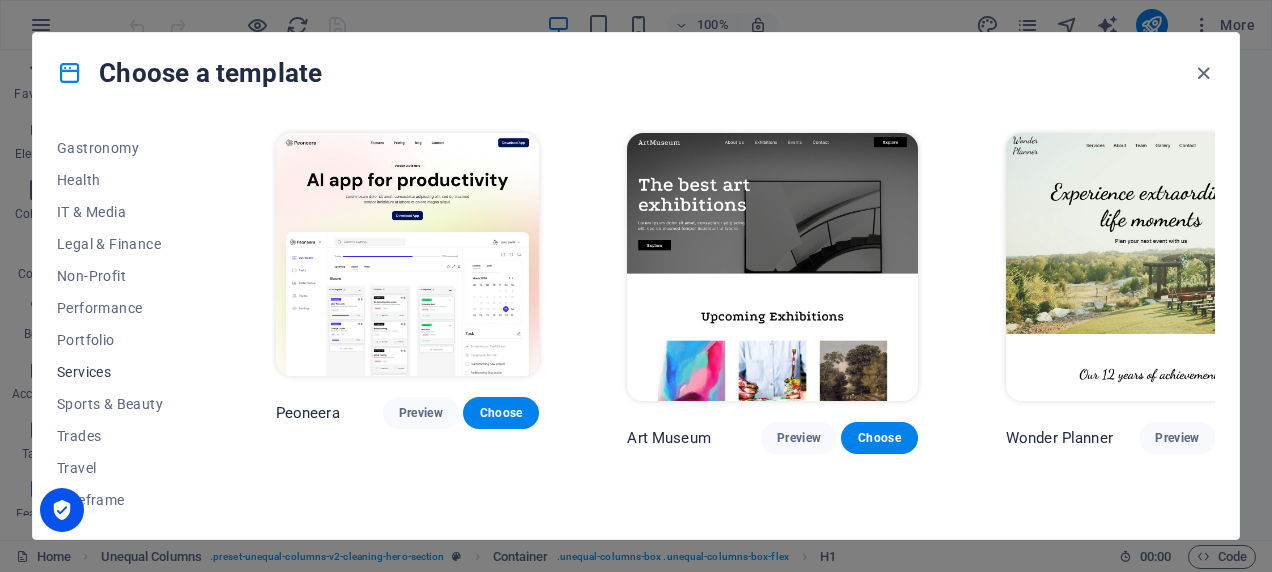 click on "Services" at bounding box center [122, 372] 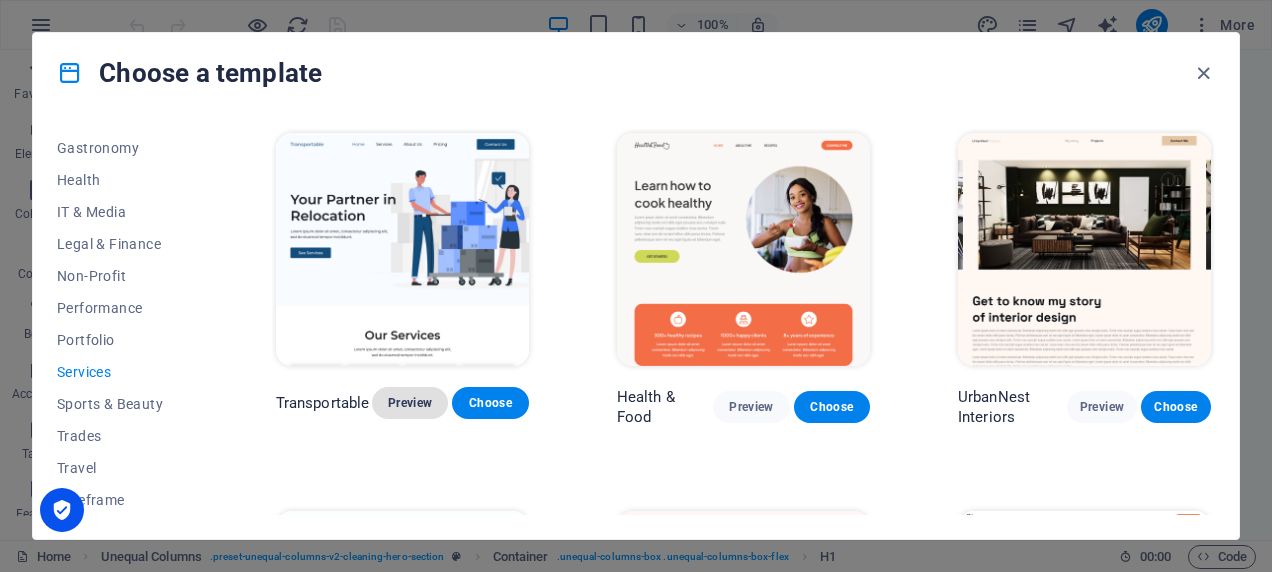 scroll, scrollTop: 200, scrollLeft: 0, axis: vertical 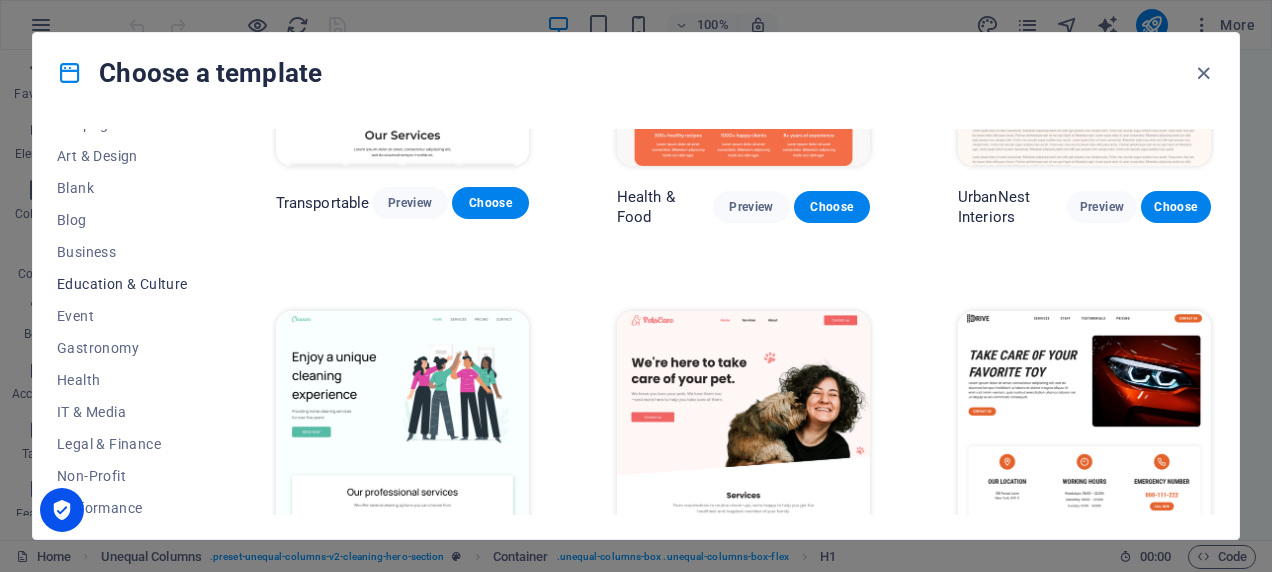 click on "Education & Culture" at bounding box center (122, 284) 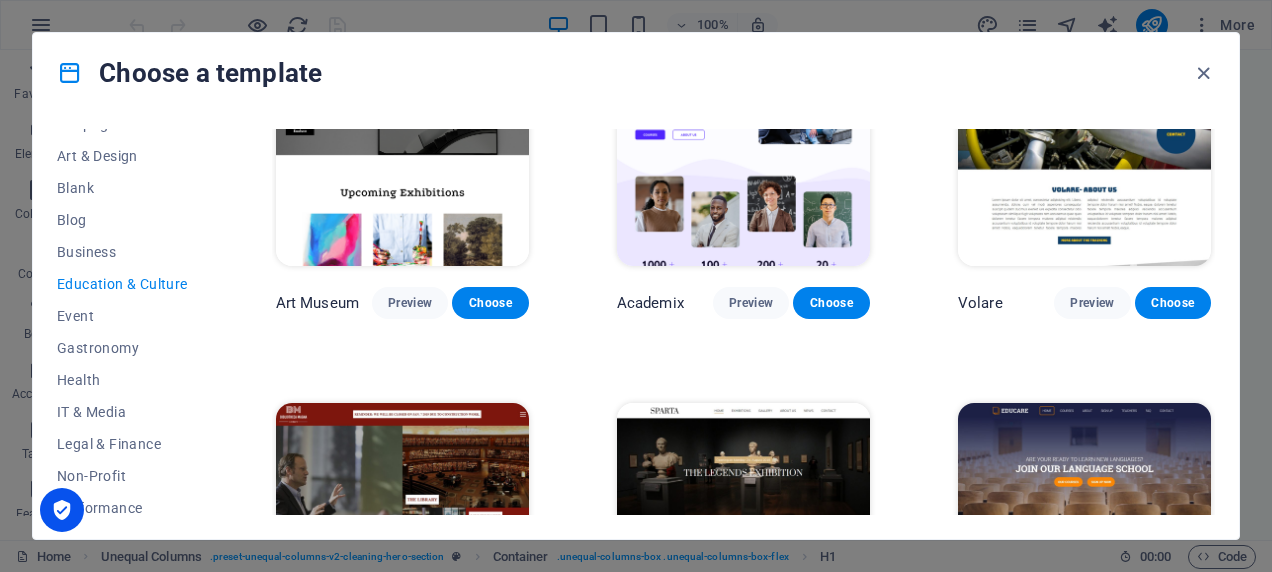 scroll, scrollTop: 0, scrollLeft: 0, axis: both 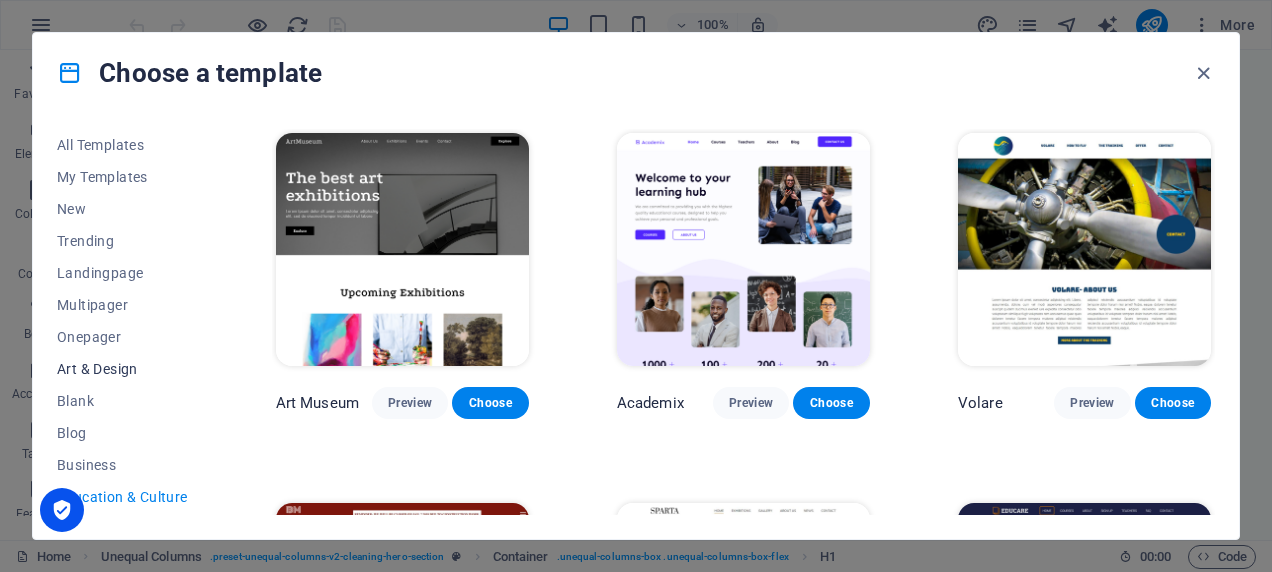 click on "Art & Design" at bounding box center (122, 369) 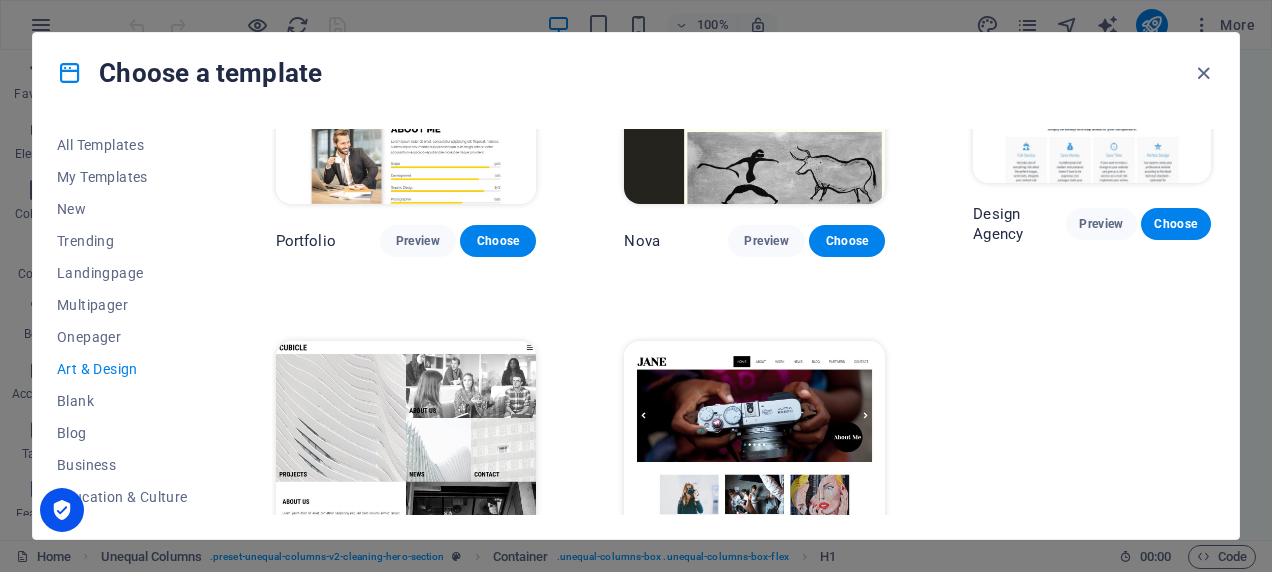 scroll, scrollTop: 1388, scrollLeft: 0, axis: vertical 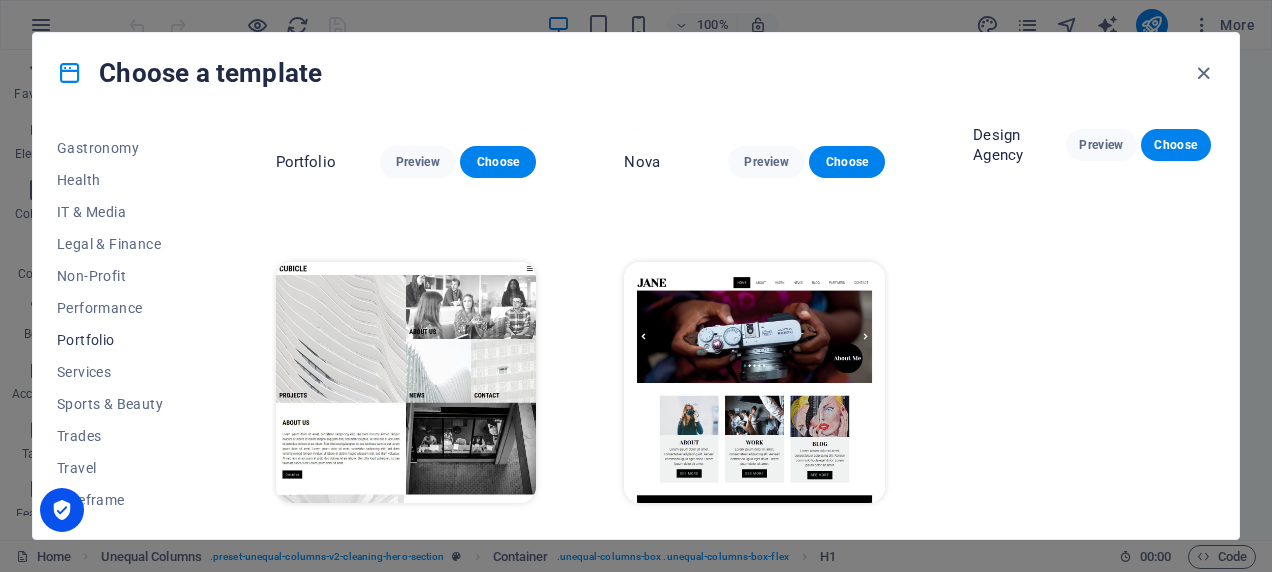 click on "Portfolio" at bounding box center (122, 340) 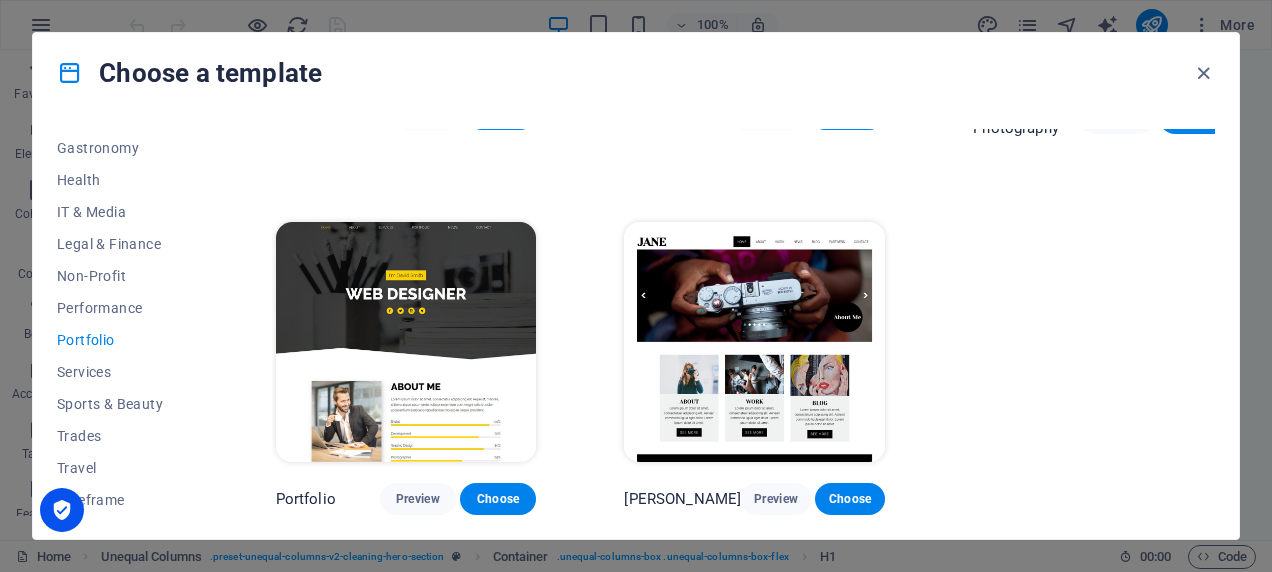 scroll, scrollTop: 652, scrollLeft: 0, axis: vertical 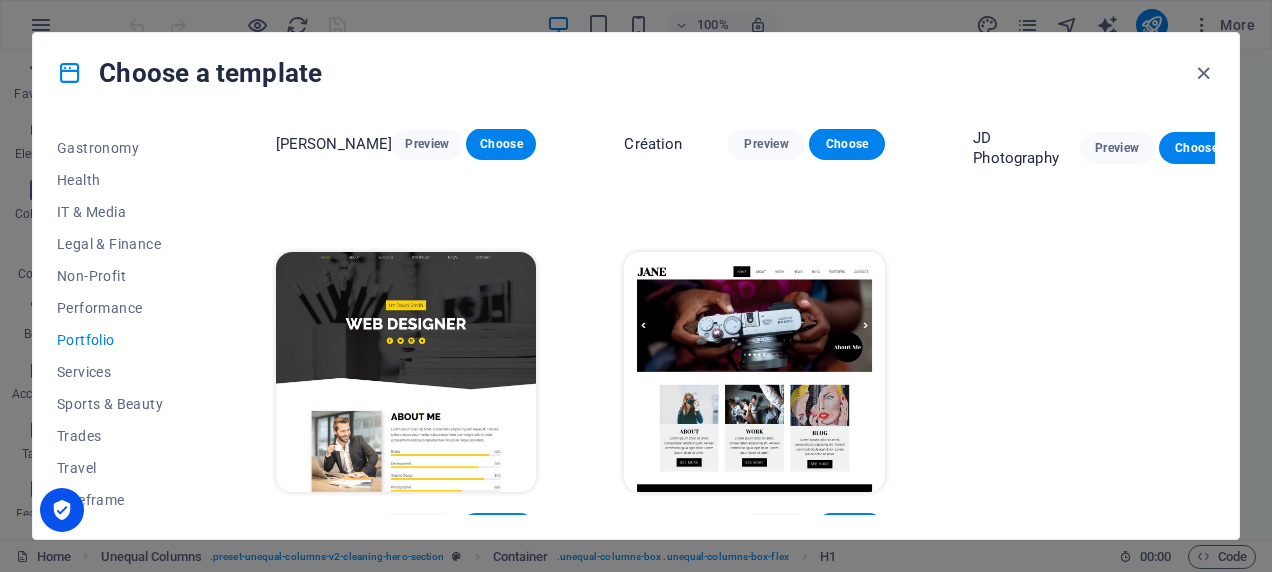 click on "Portfolio" at bounding box center (122, 340) 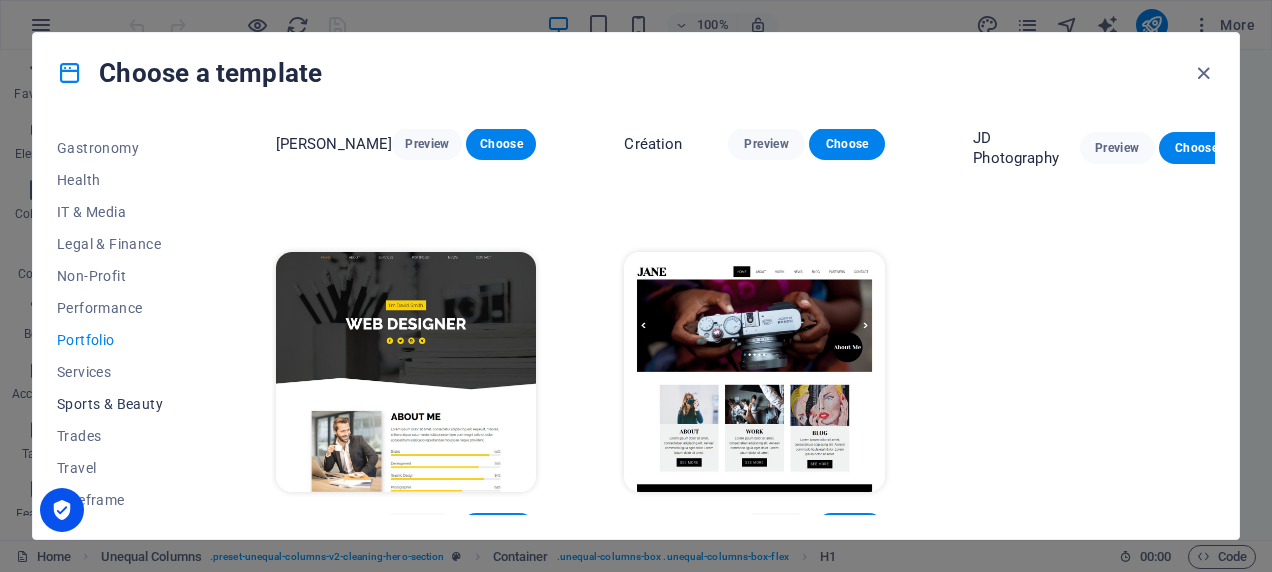 click on "Sports & Beauty" at bounding box center (122, 404) 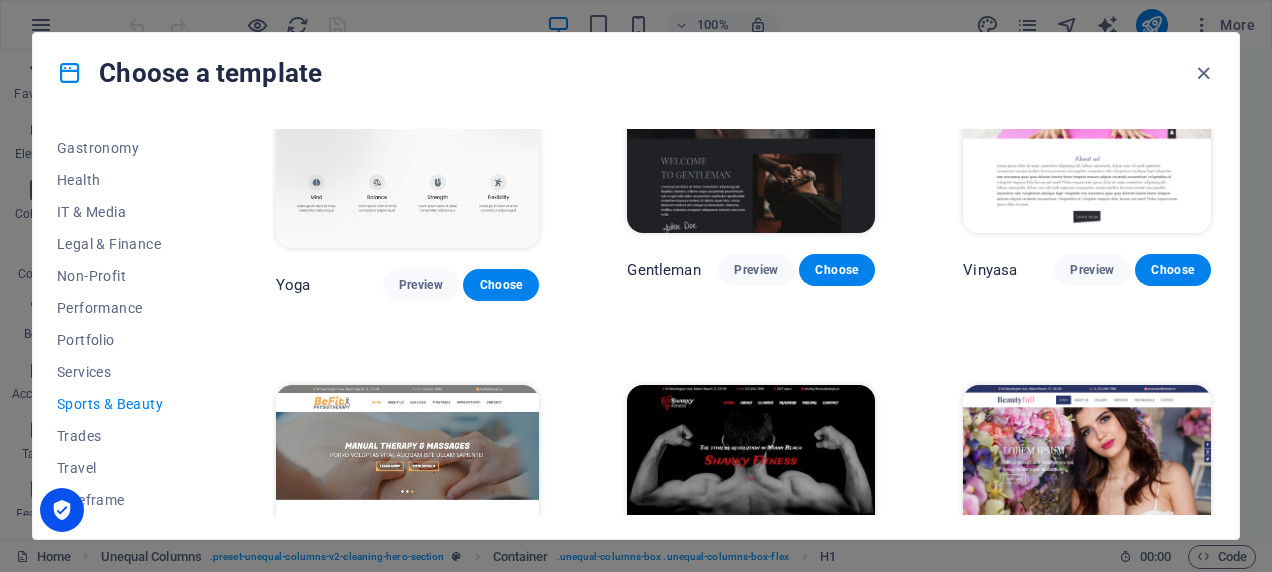 scroll, scrollTop: 852, scrollLeft: 0, axis: vertical 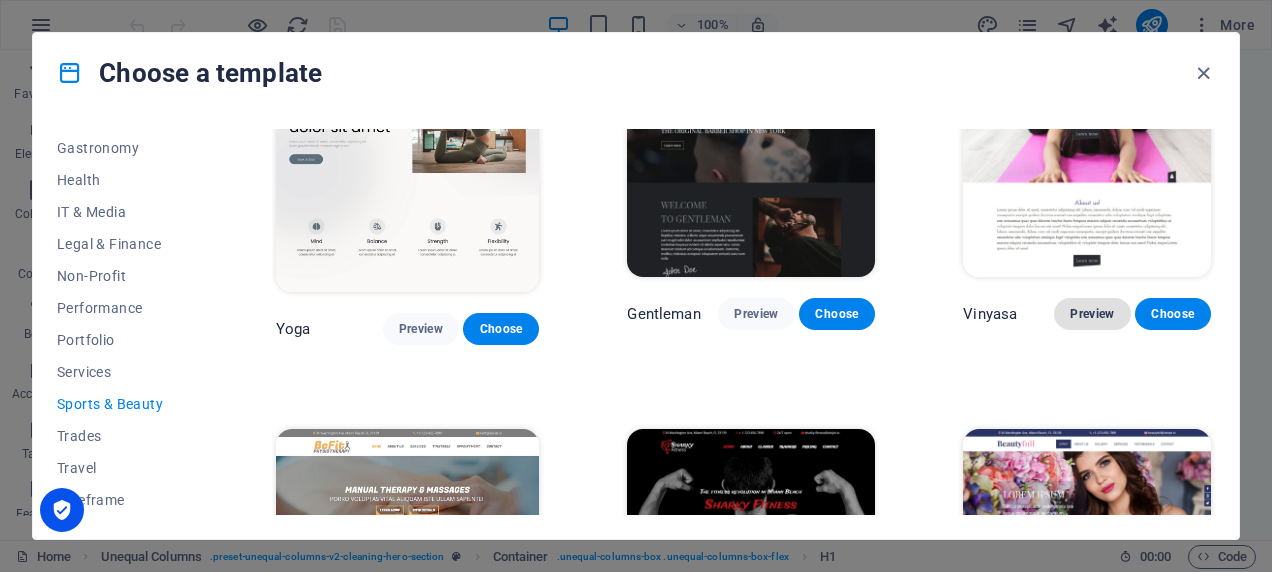 click on "Preview" at bounding box center (1092, 314) 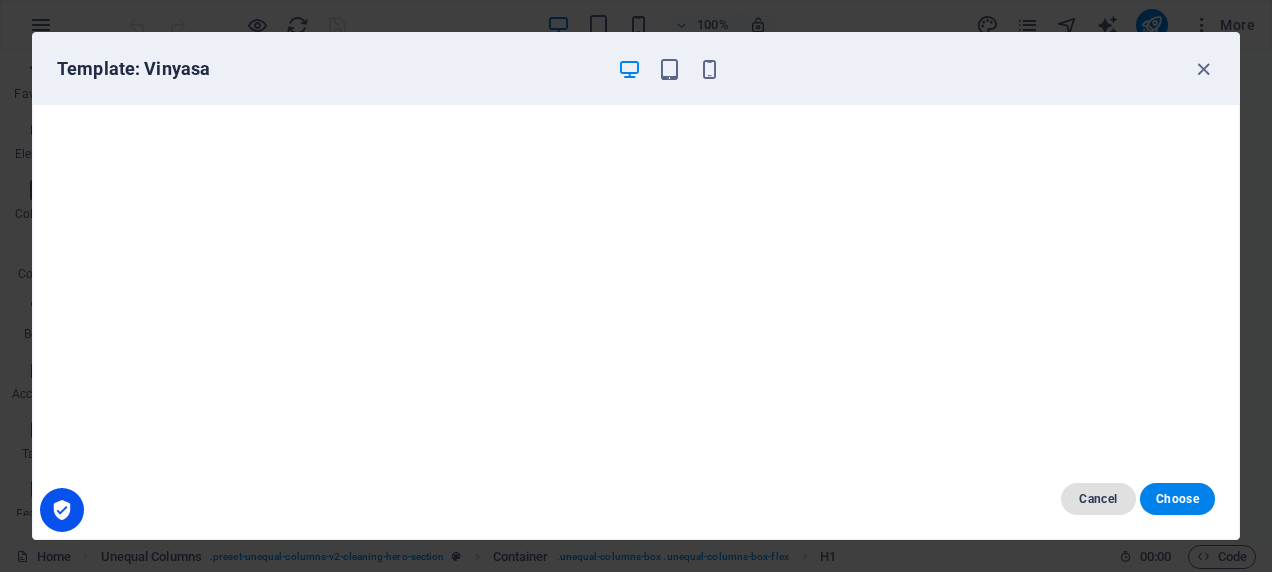click on "Cancel" at bounding box center [1098, 499] 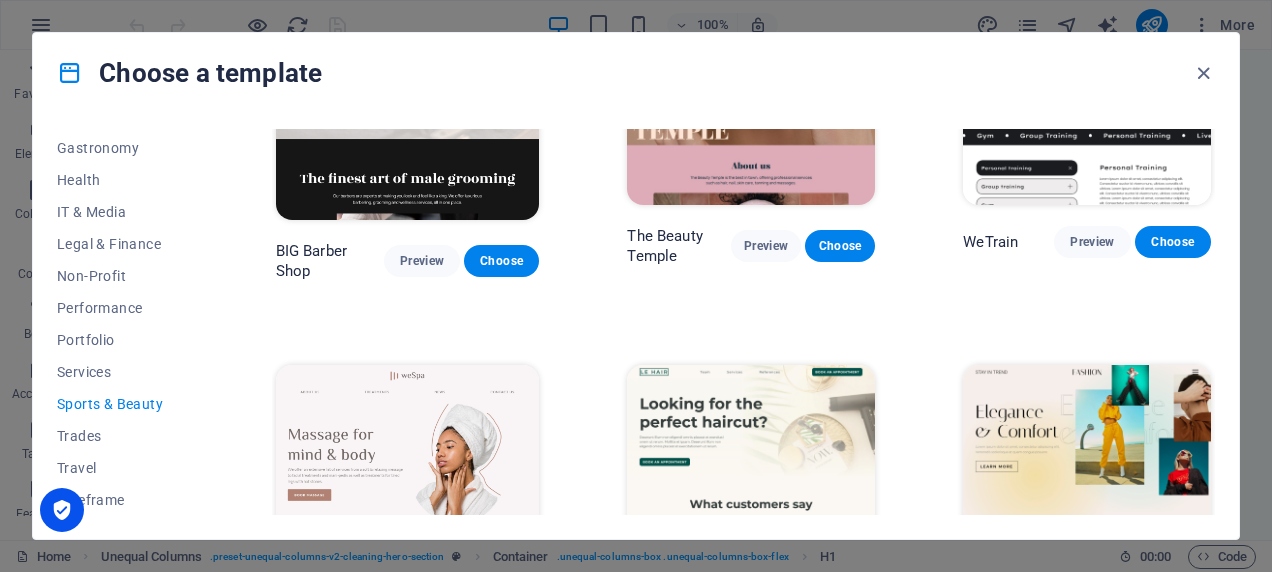 scroll, scrollTop: 0, scrollLeft: 0, axis: both 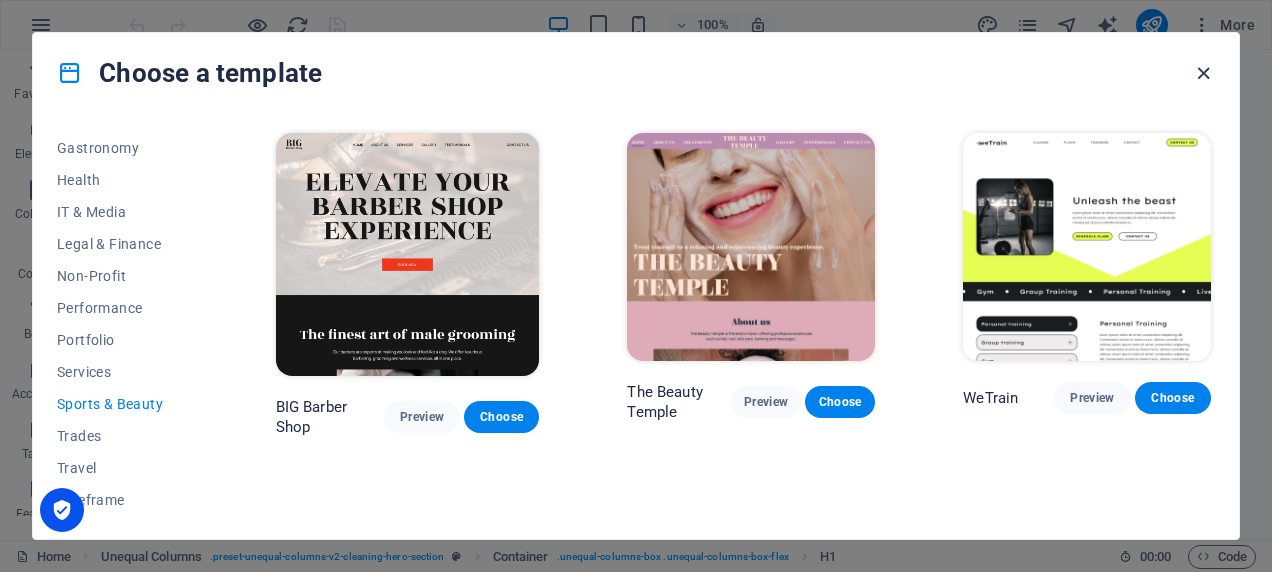 drag, startPoint x: 1204, startPoint y: 73, endPoint x: 1120, endPoint y: 20, distance: 99.32271 